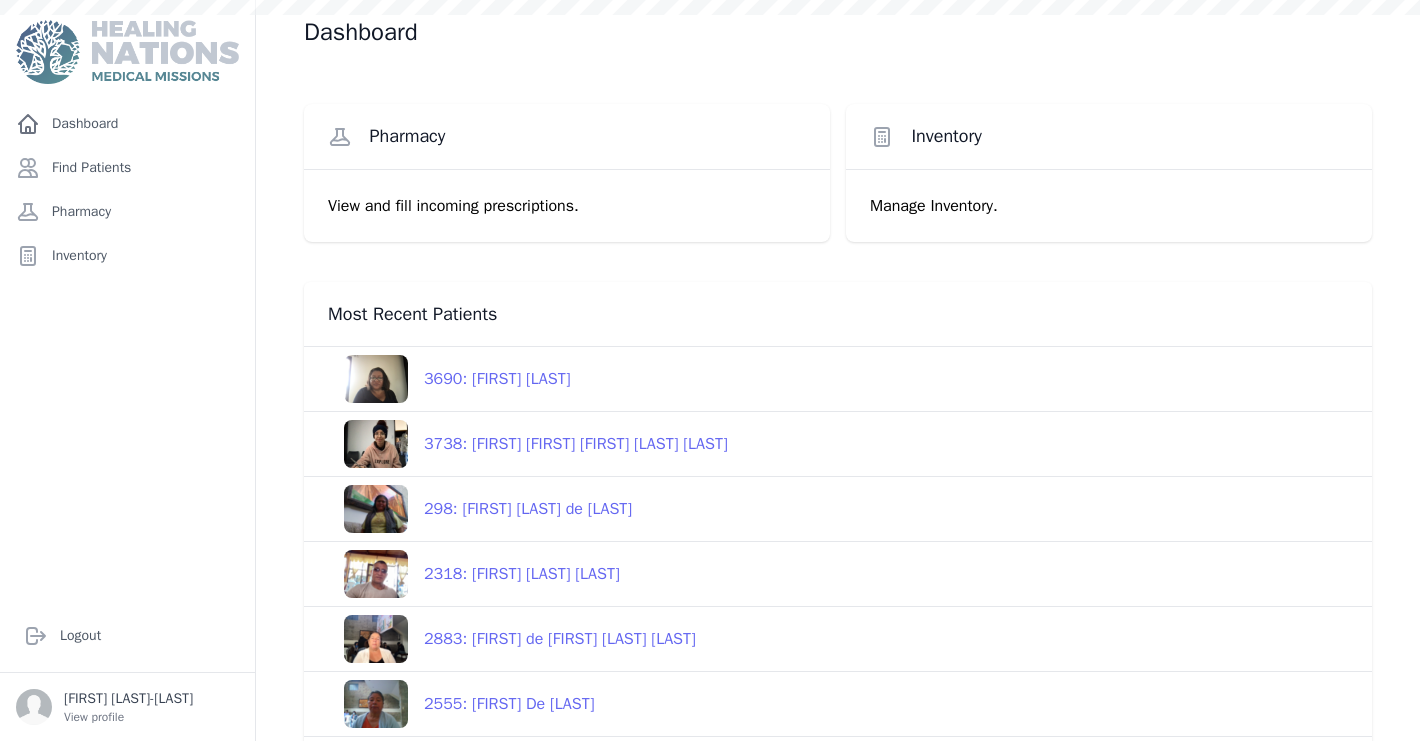 scroll, scrollTop: 0, scrollLeft: 0, axis: both 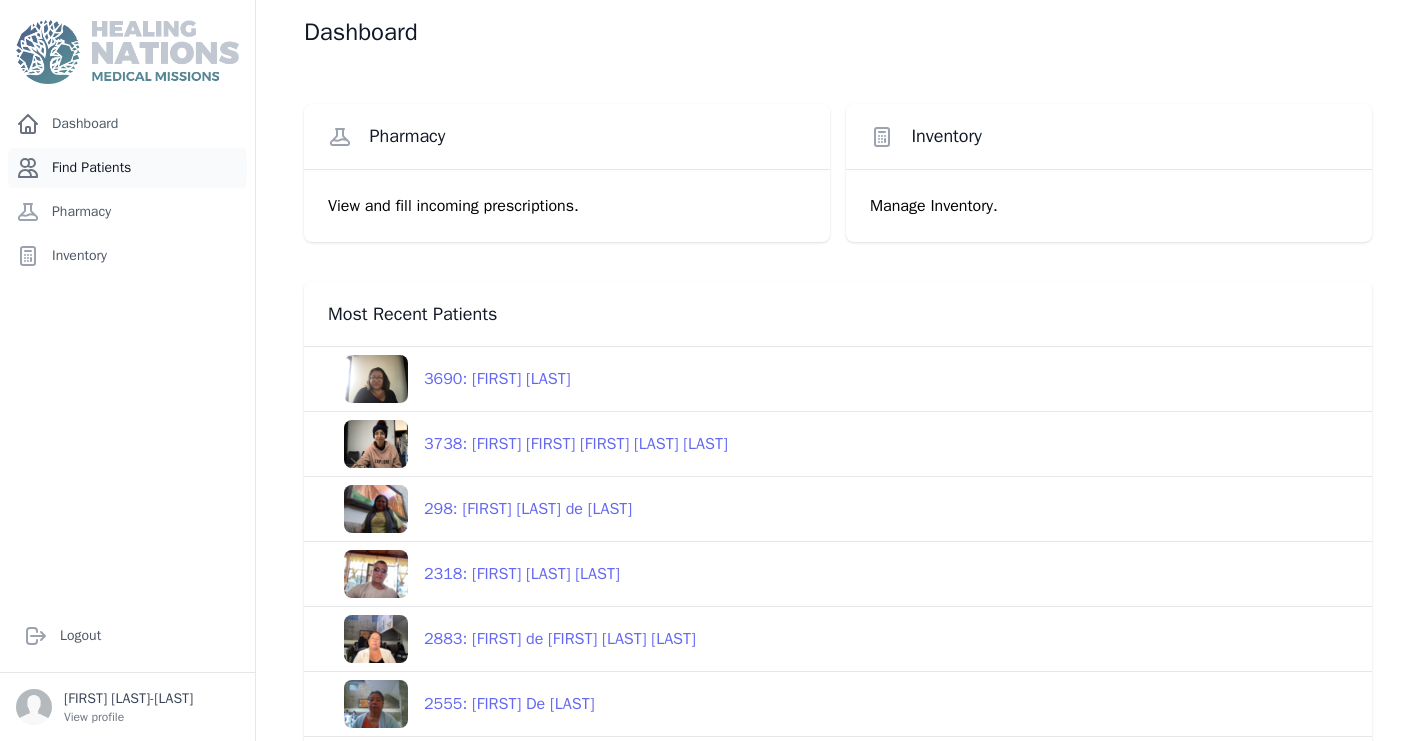 click on "Find Patients" at bounding box center [127, 168] 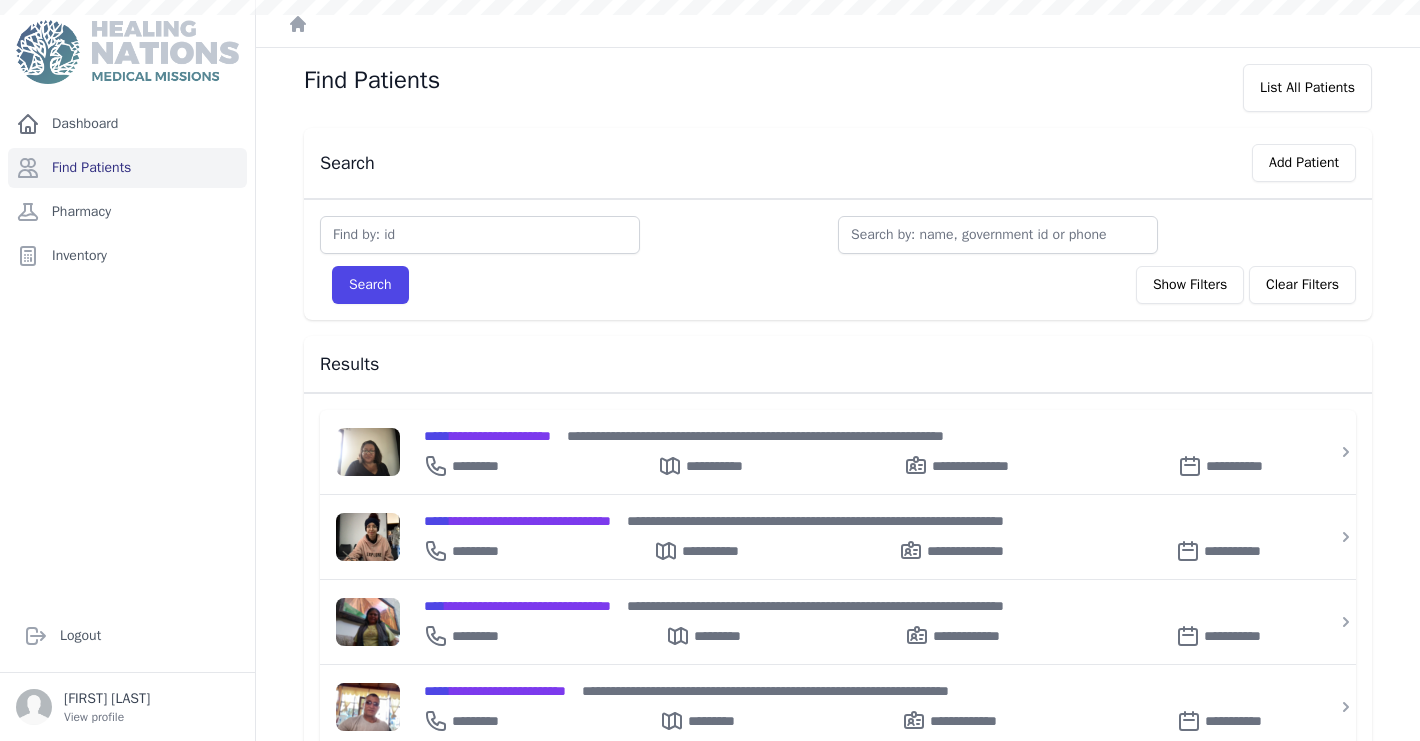 scroll, scrollTop: 0, scrollLeft: 0, axis: both 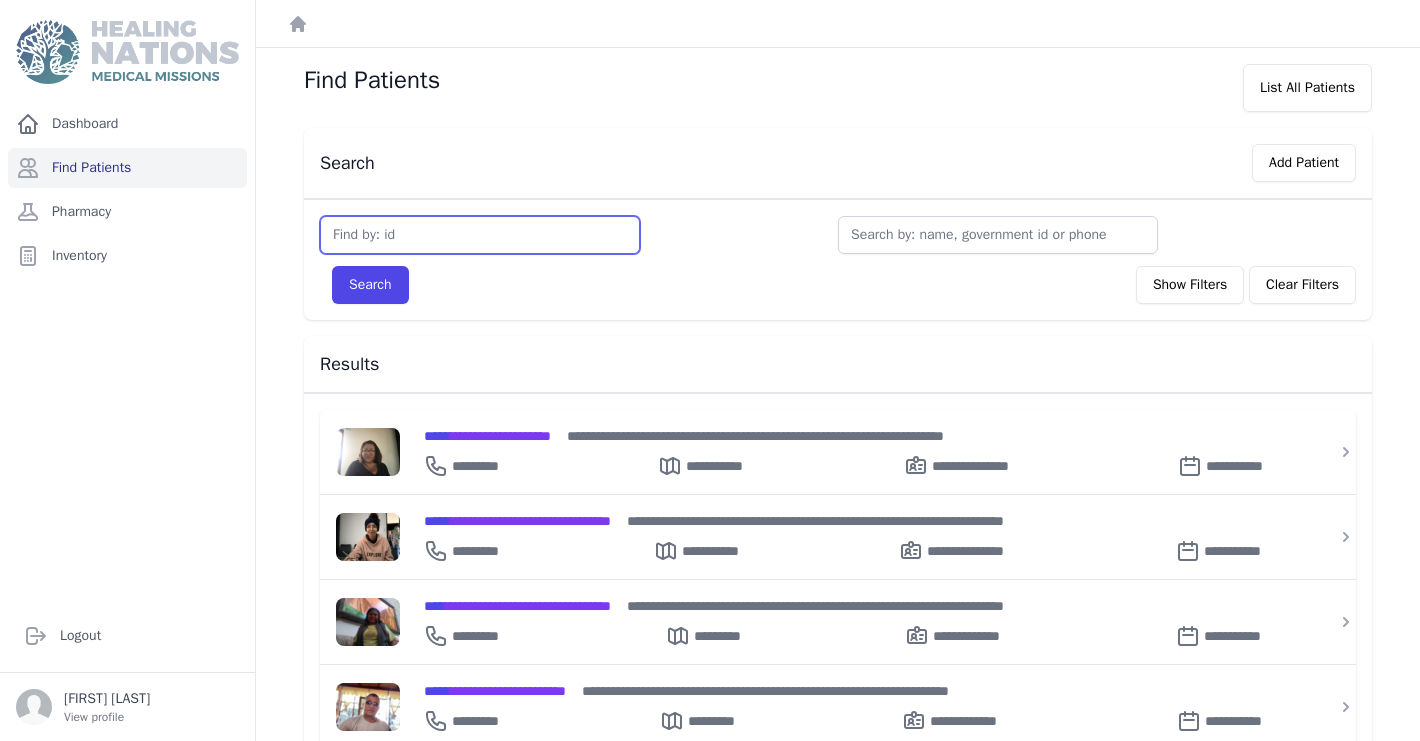 click at bounding box center (480, 235) 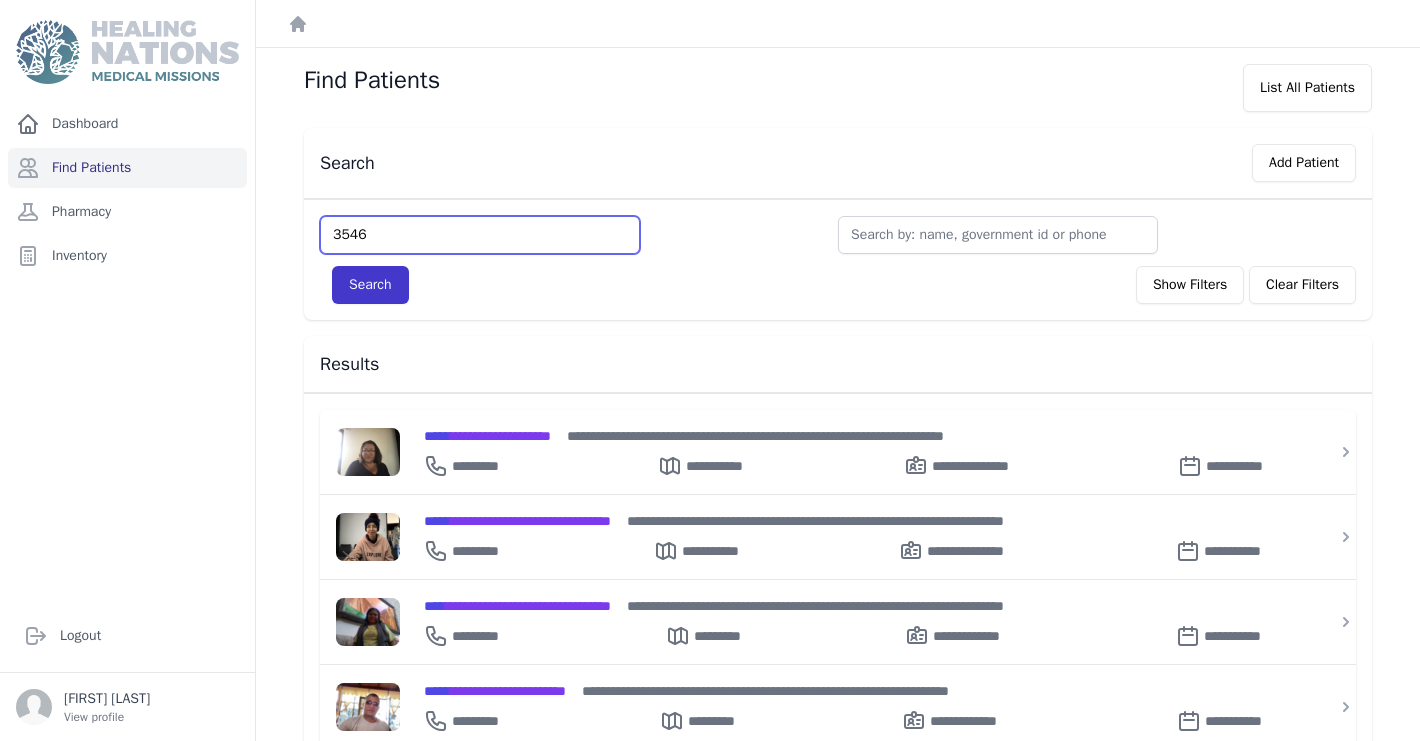 type on "3546" 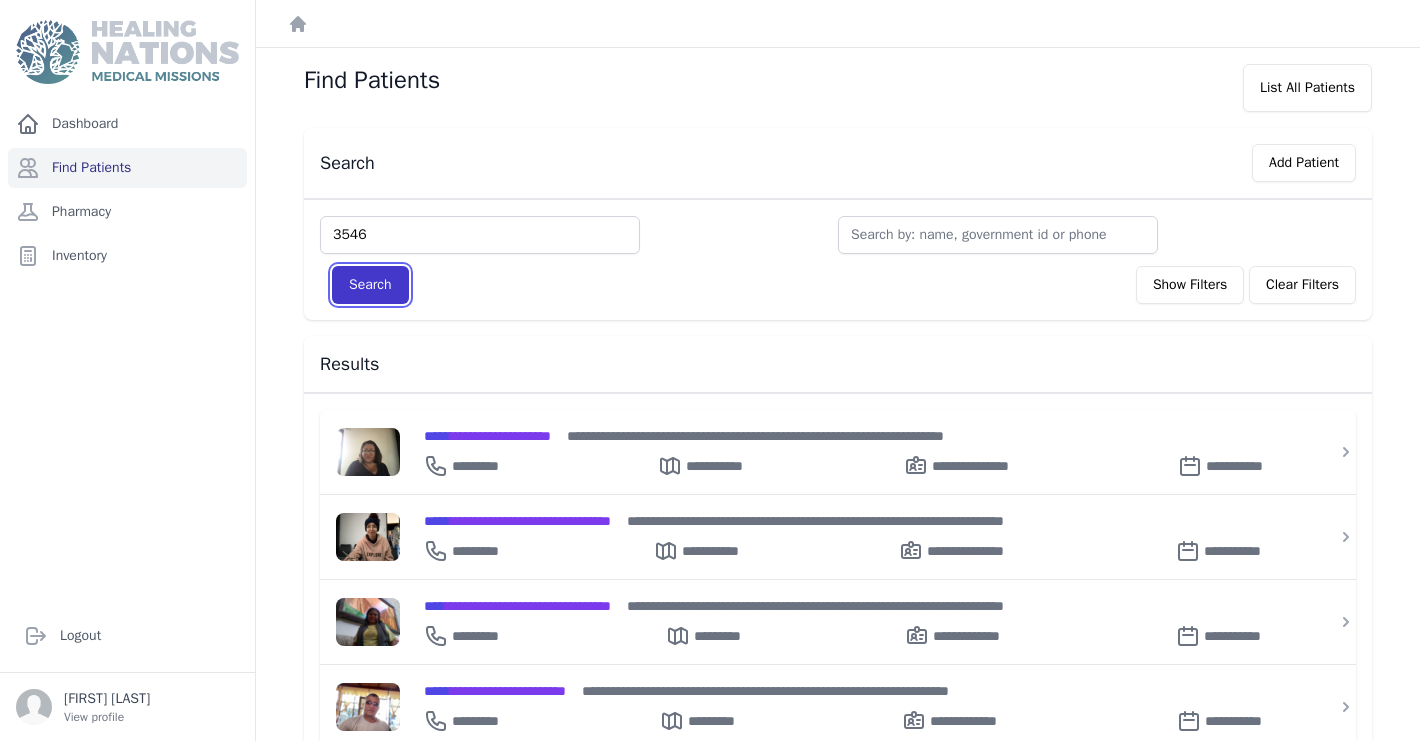click on "Search" at bounding box center (370, 285) 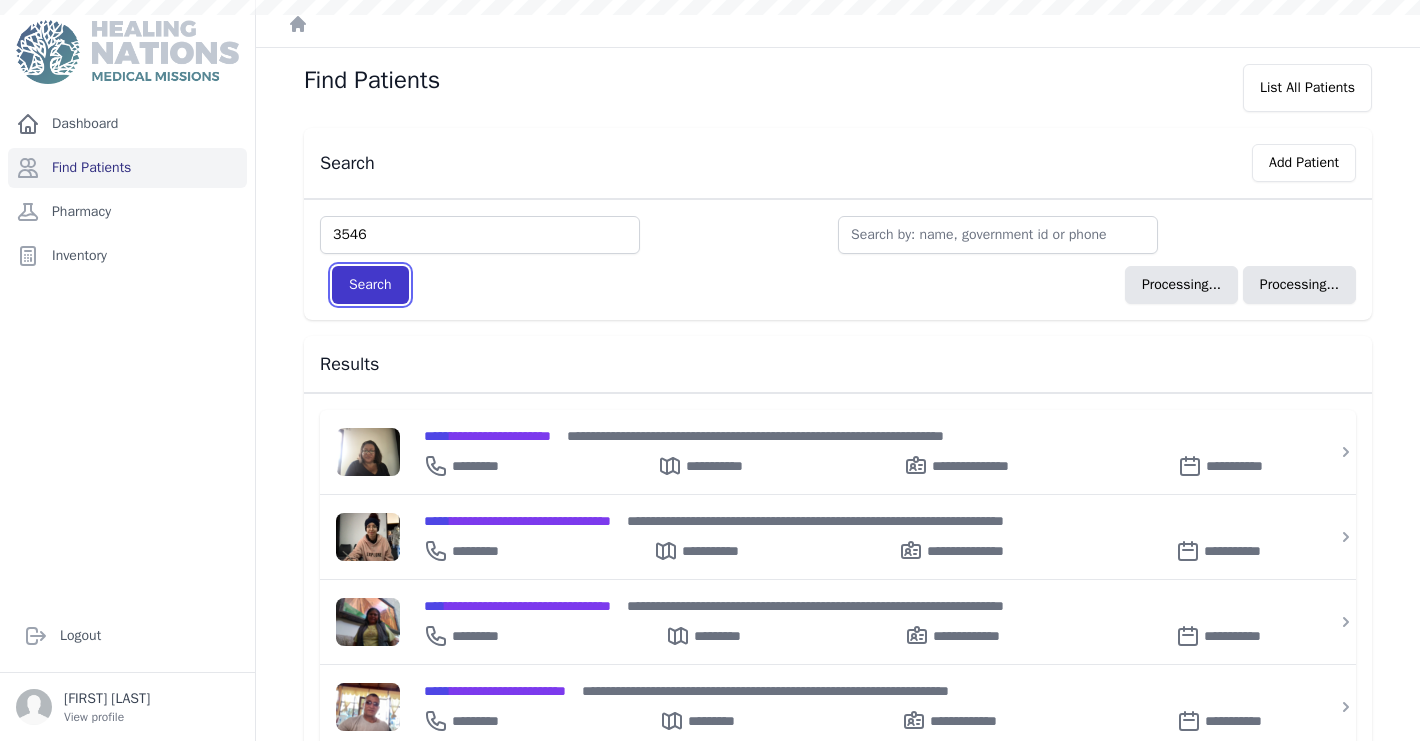 type 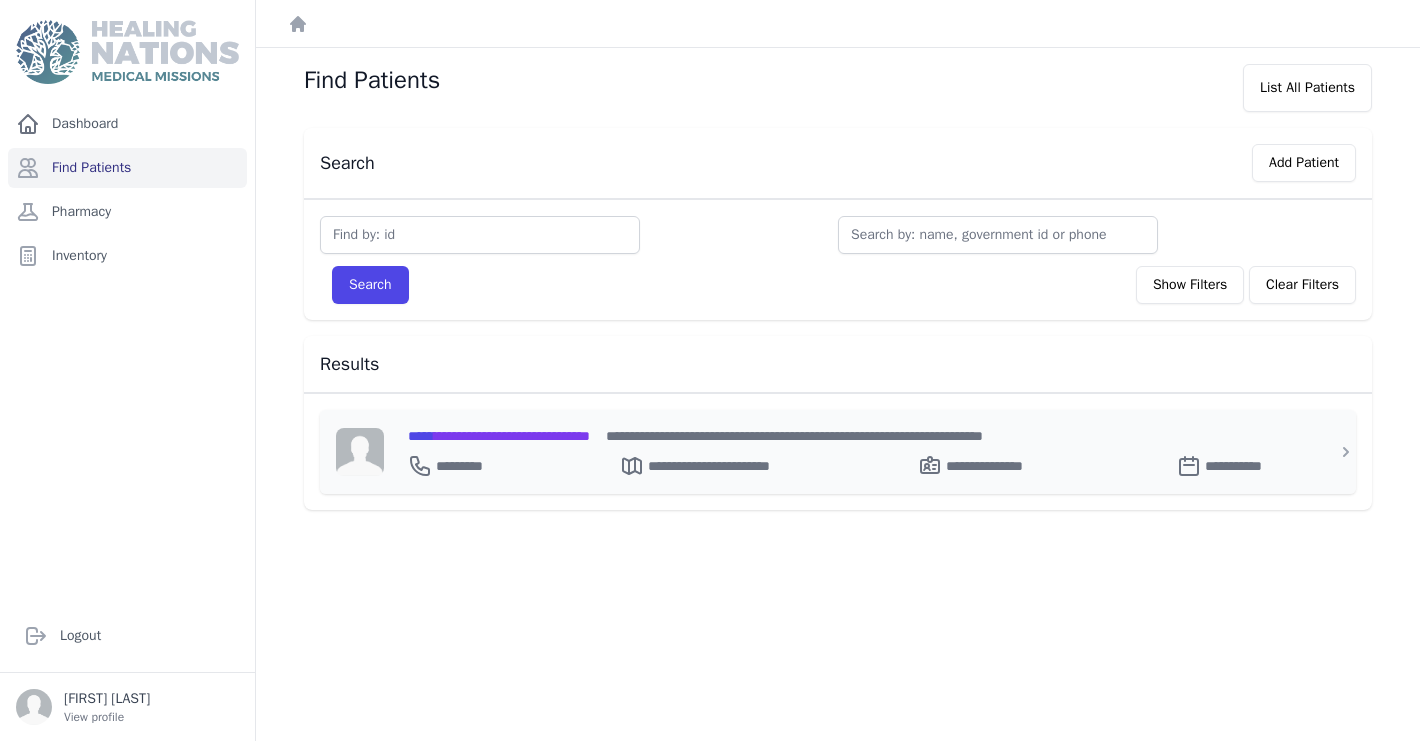 click on "**********" at bounding box center (499, 436) 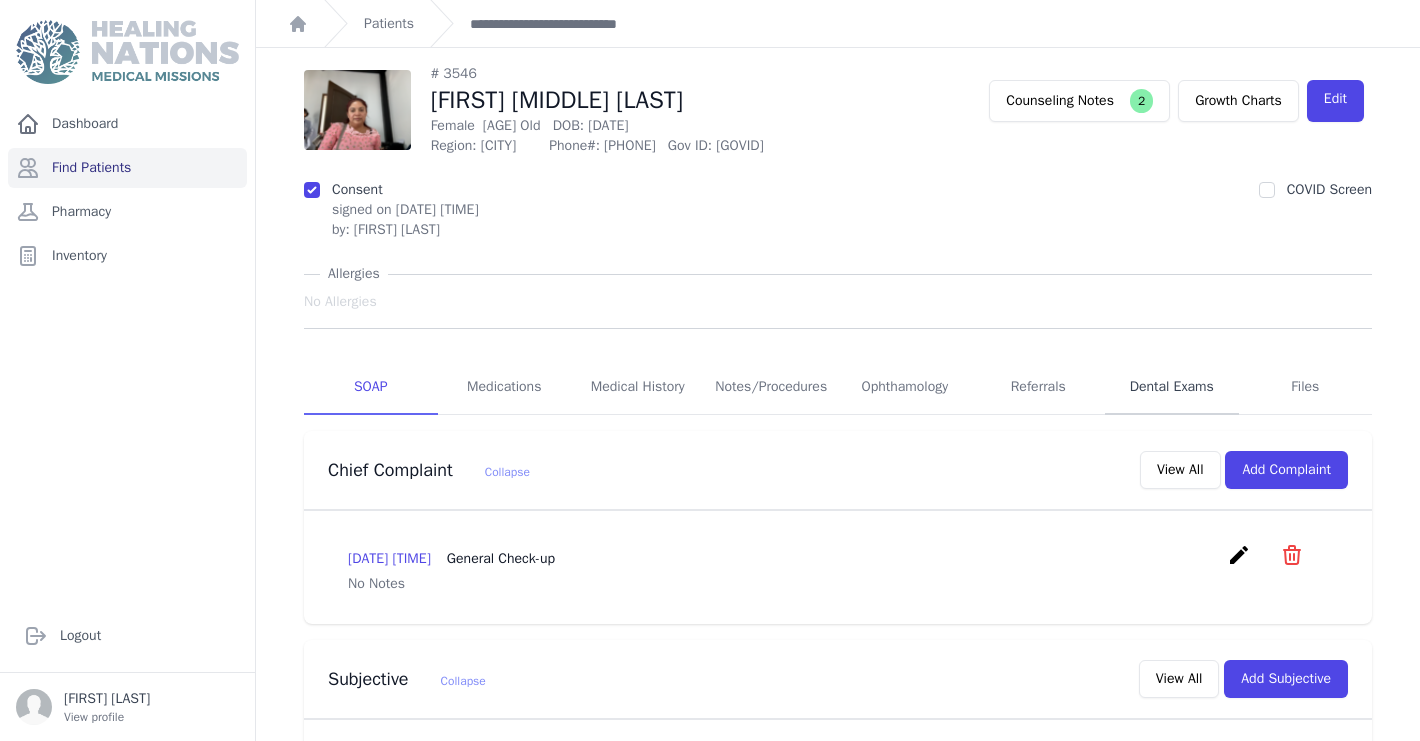 click on "Dental Exams" at bounding box center (1172, 388) 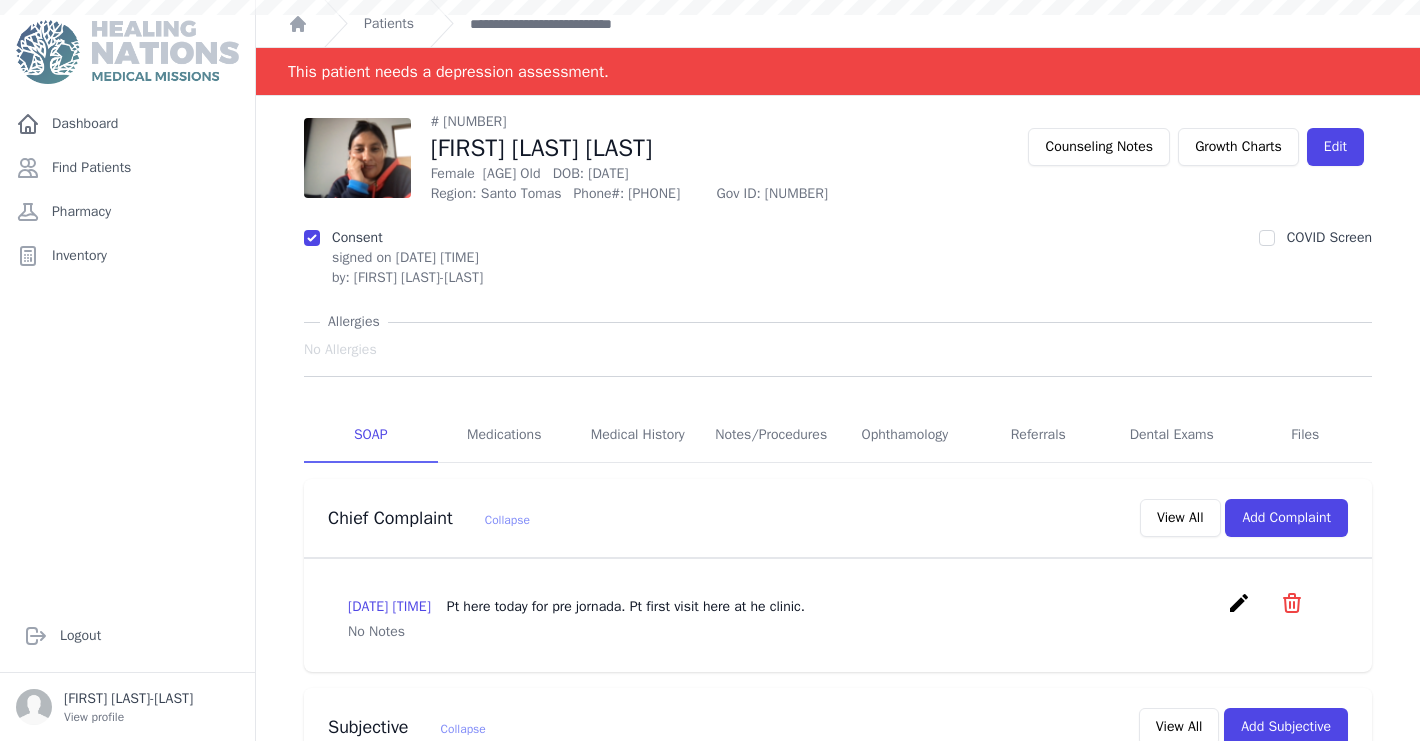 scroll, scrollTop: 0, scrollLeft: 0, axis: both 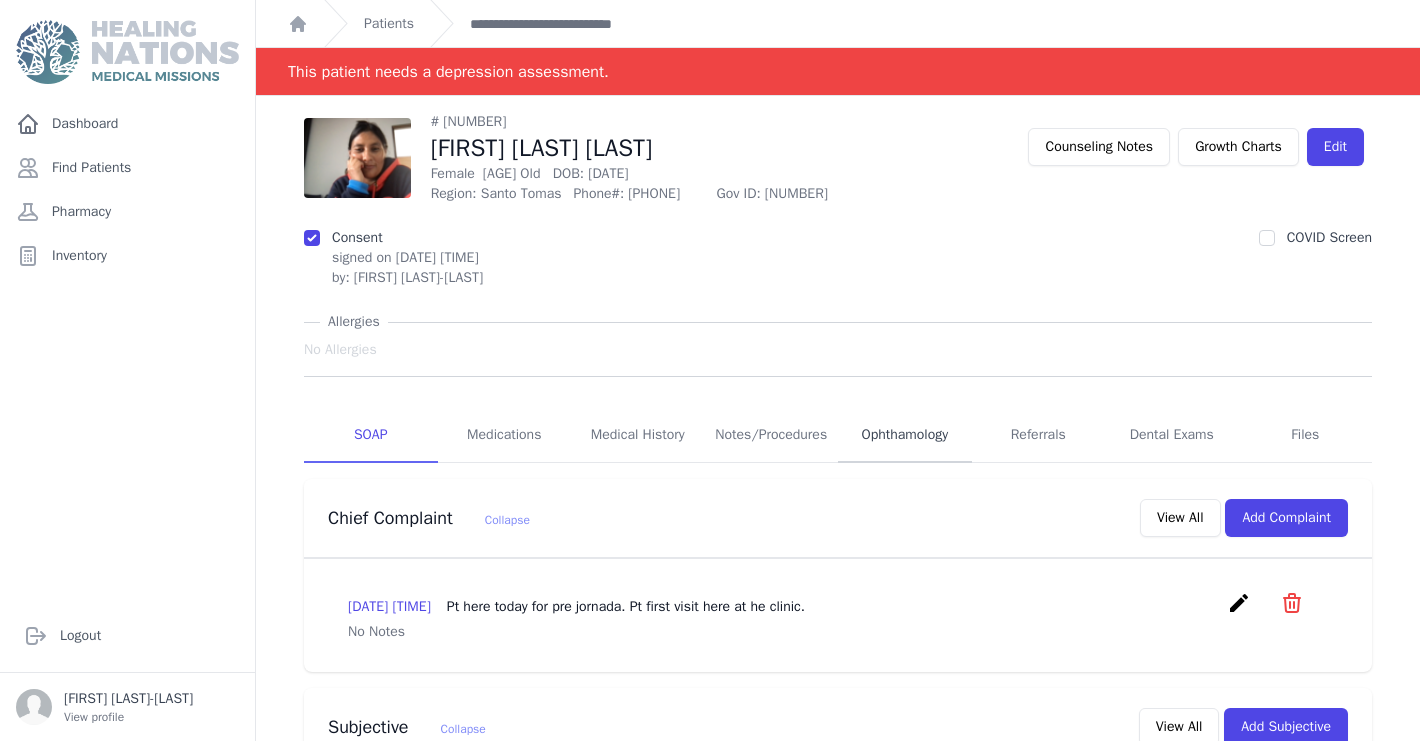 click on "Ophthamology" at bounding box center [905, 436] 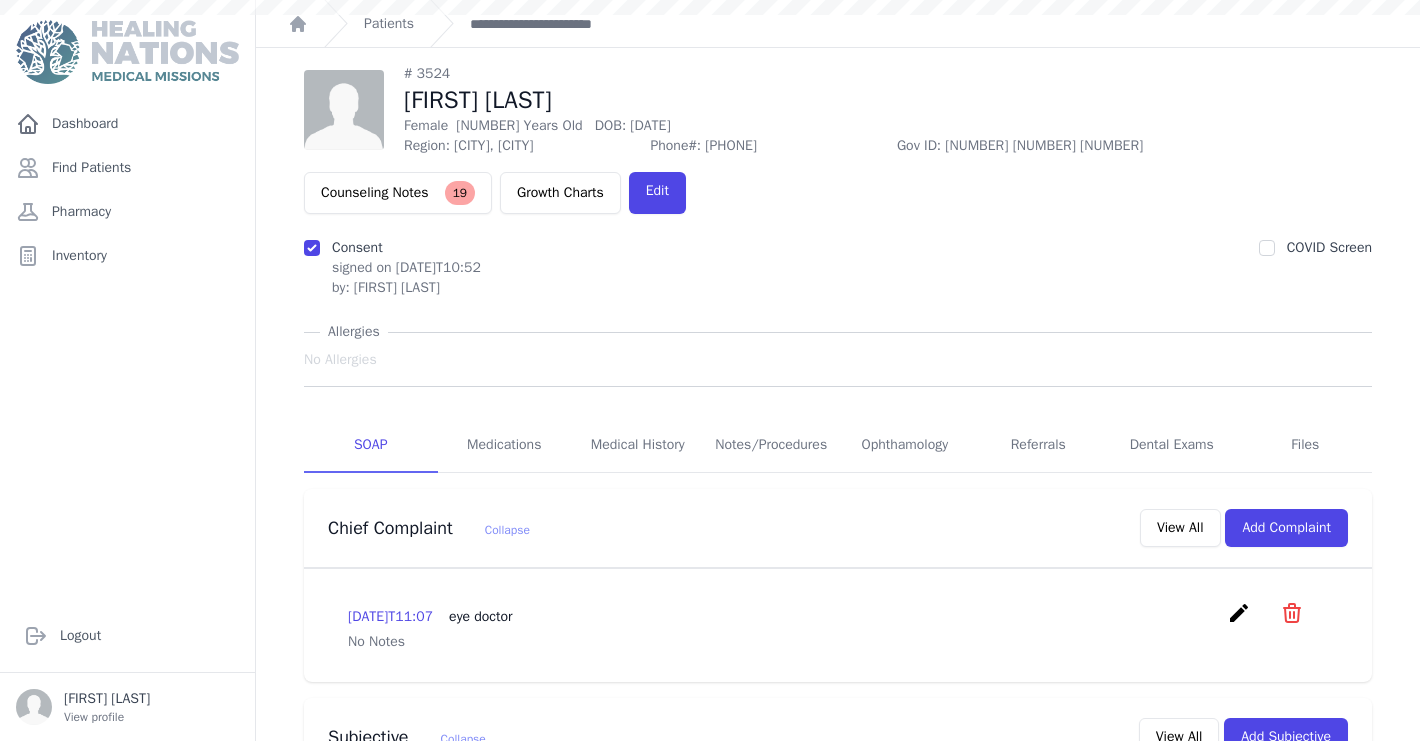 scroll, scrollTop: 0, scrollLeft: 0, axis: both 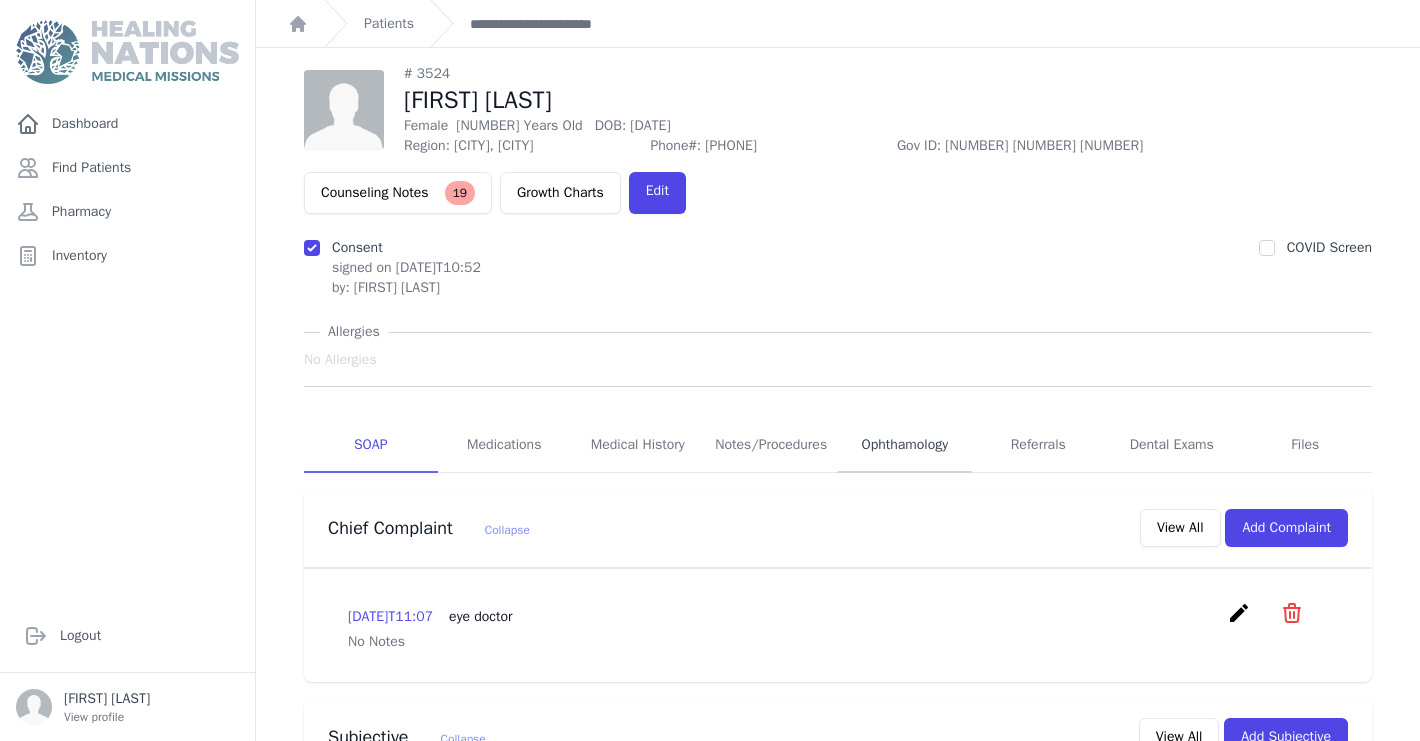 click on "Ophthamology" at bounding box center (905, 446) 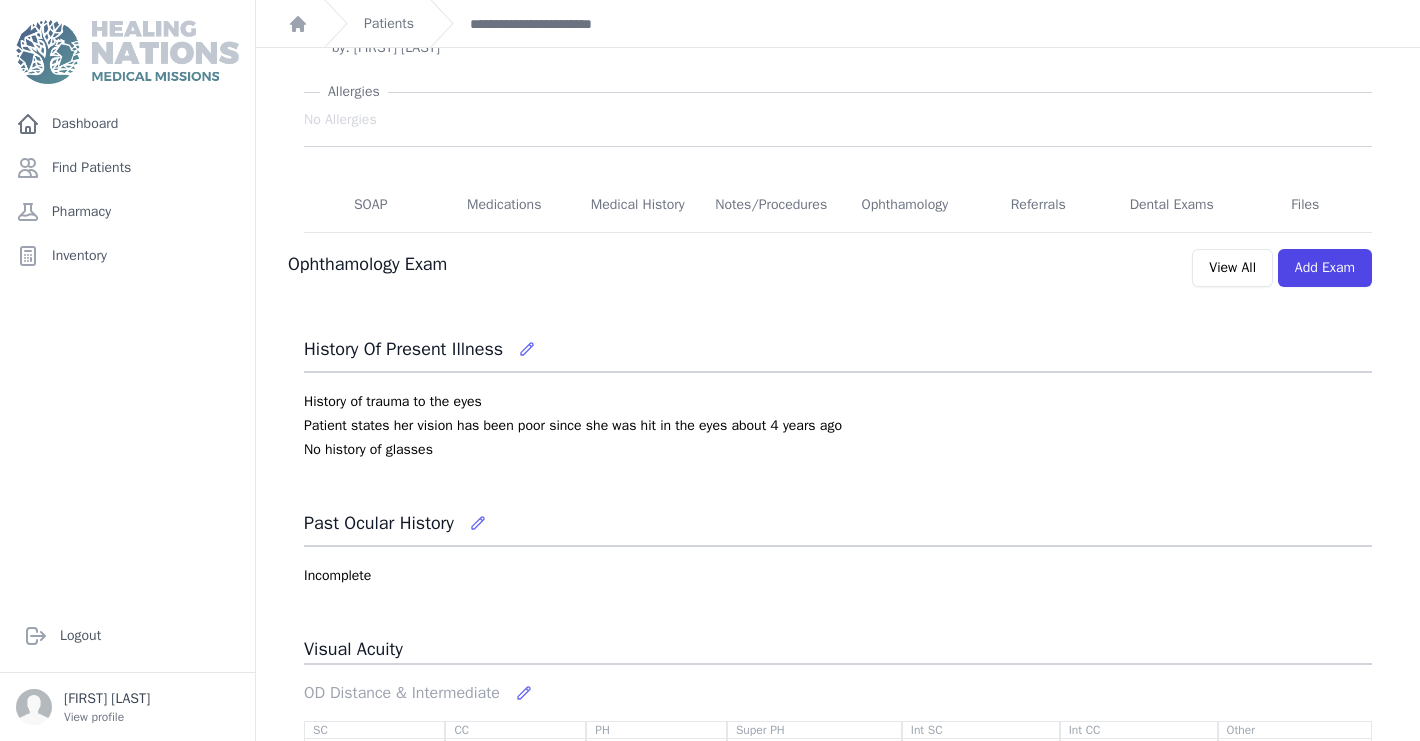 scroll, scrollTop: 0, scrollLeft: 0, axis: both 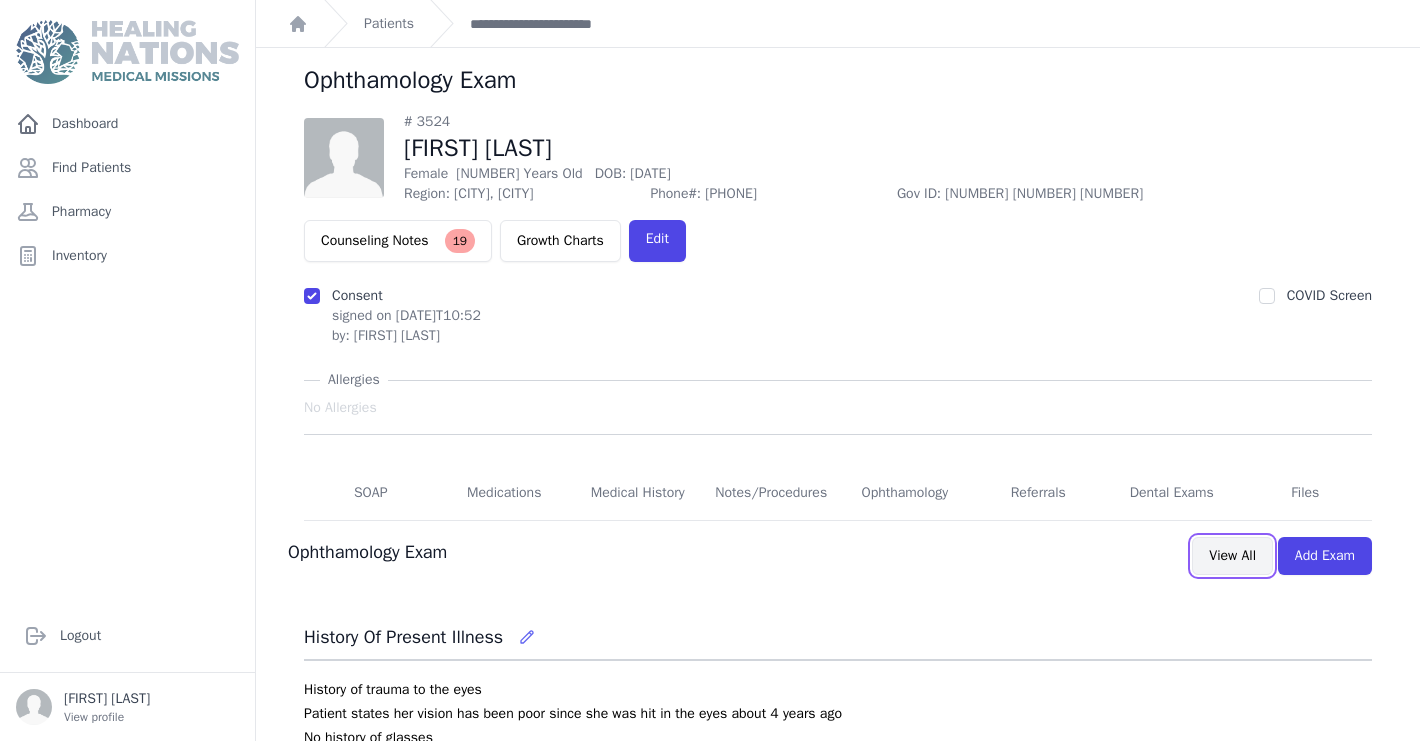 click on "View All" at bounding box center [1232, 556] 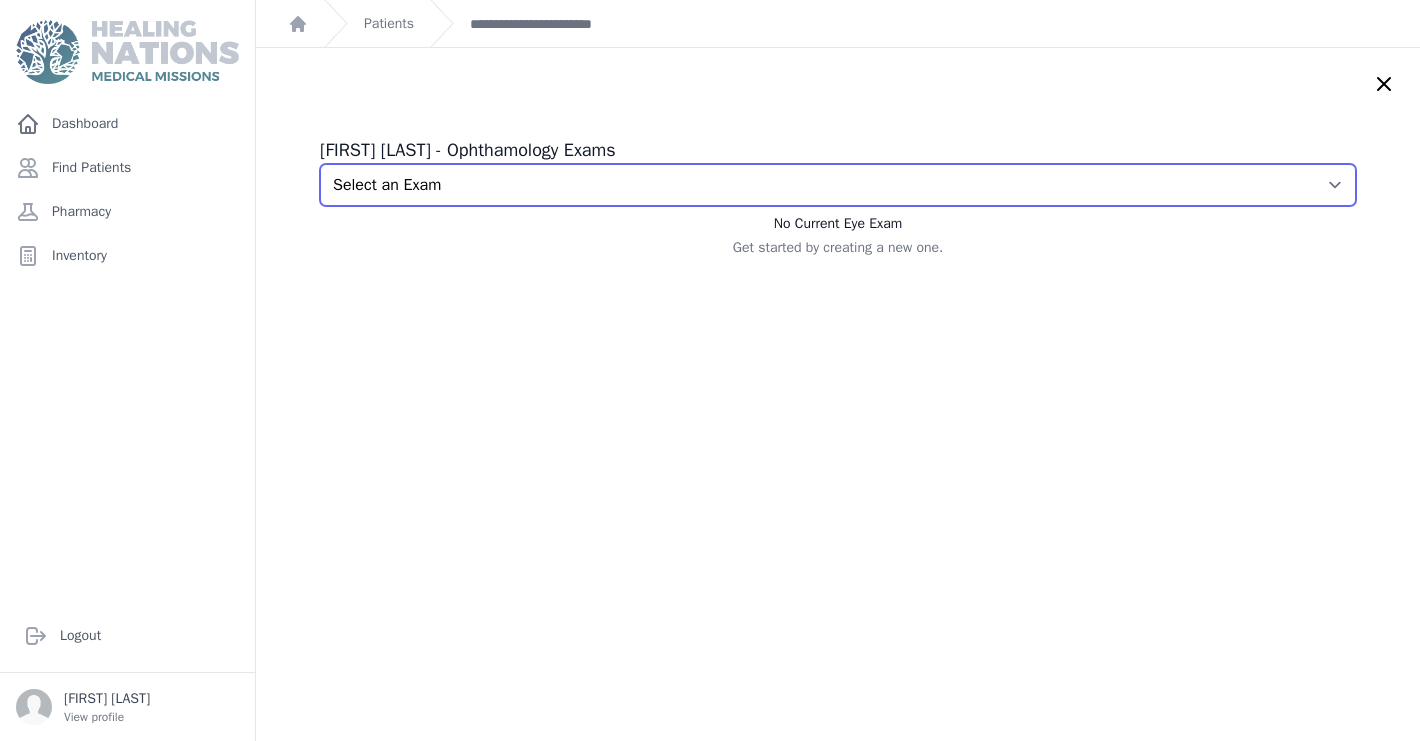 click on "Select an Exam
2025-Feb-17 12:38 PM" at bounding box center (838, 185) 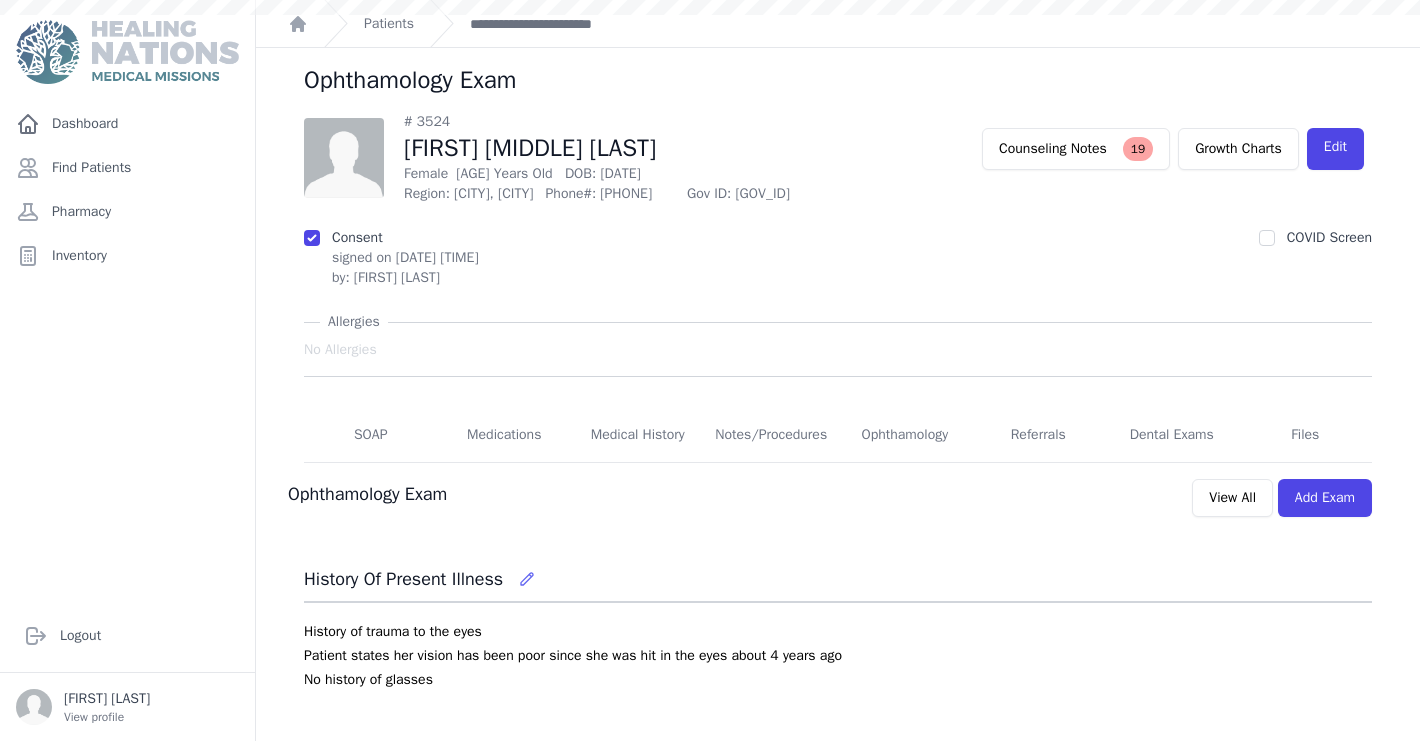 scroll, scrollTop: 0, scrollLeft: 0, axis: both 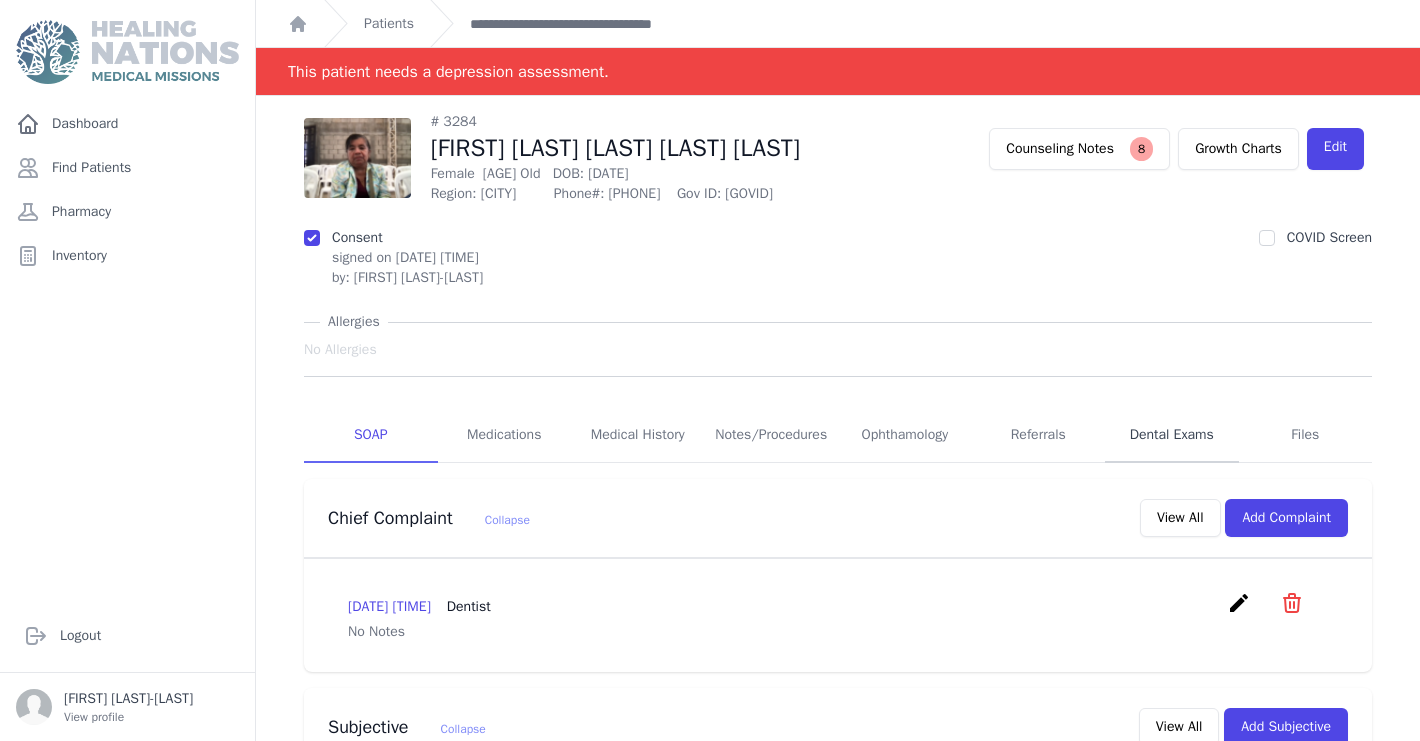 click on "Dental Exams" at bounding box center [1172, 436] 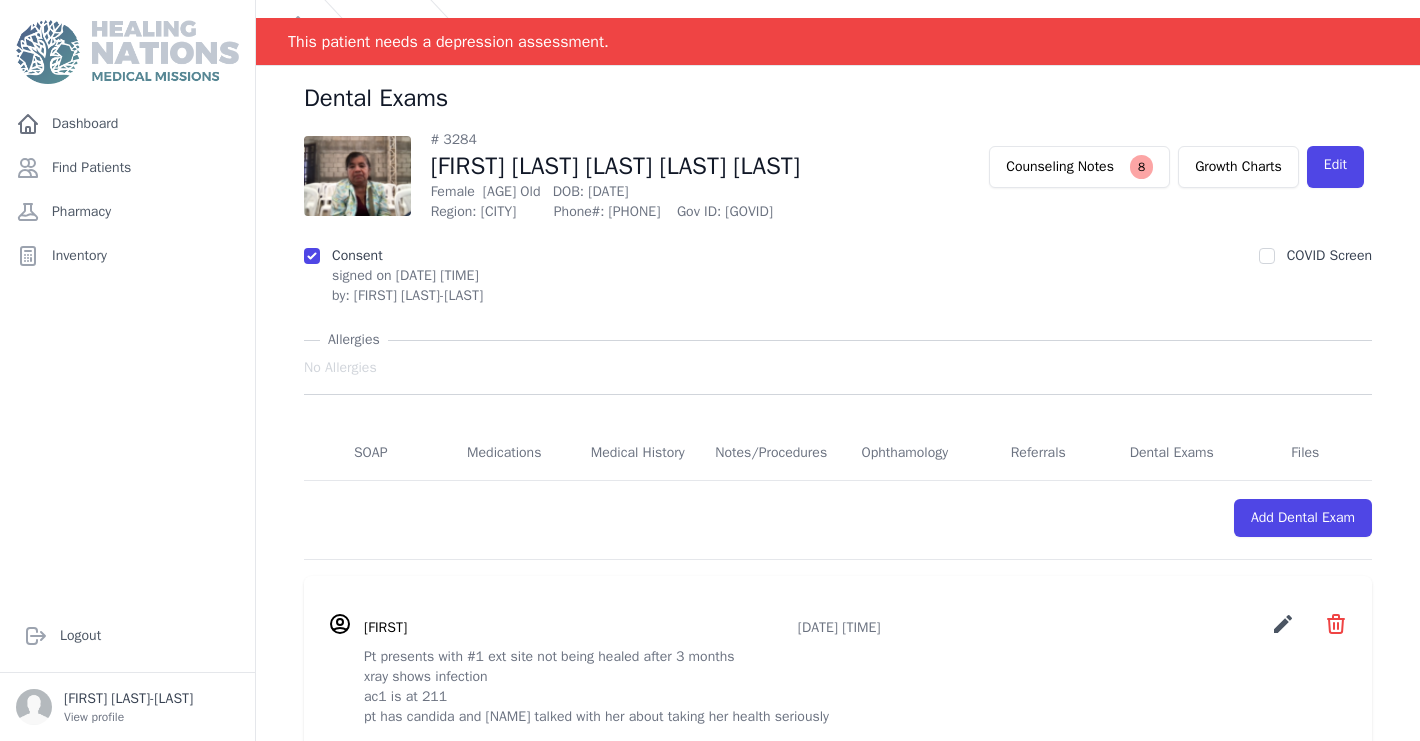 scroll, scrollTop: 96, scrollLeft: 0, axis: vertical 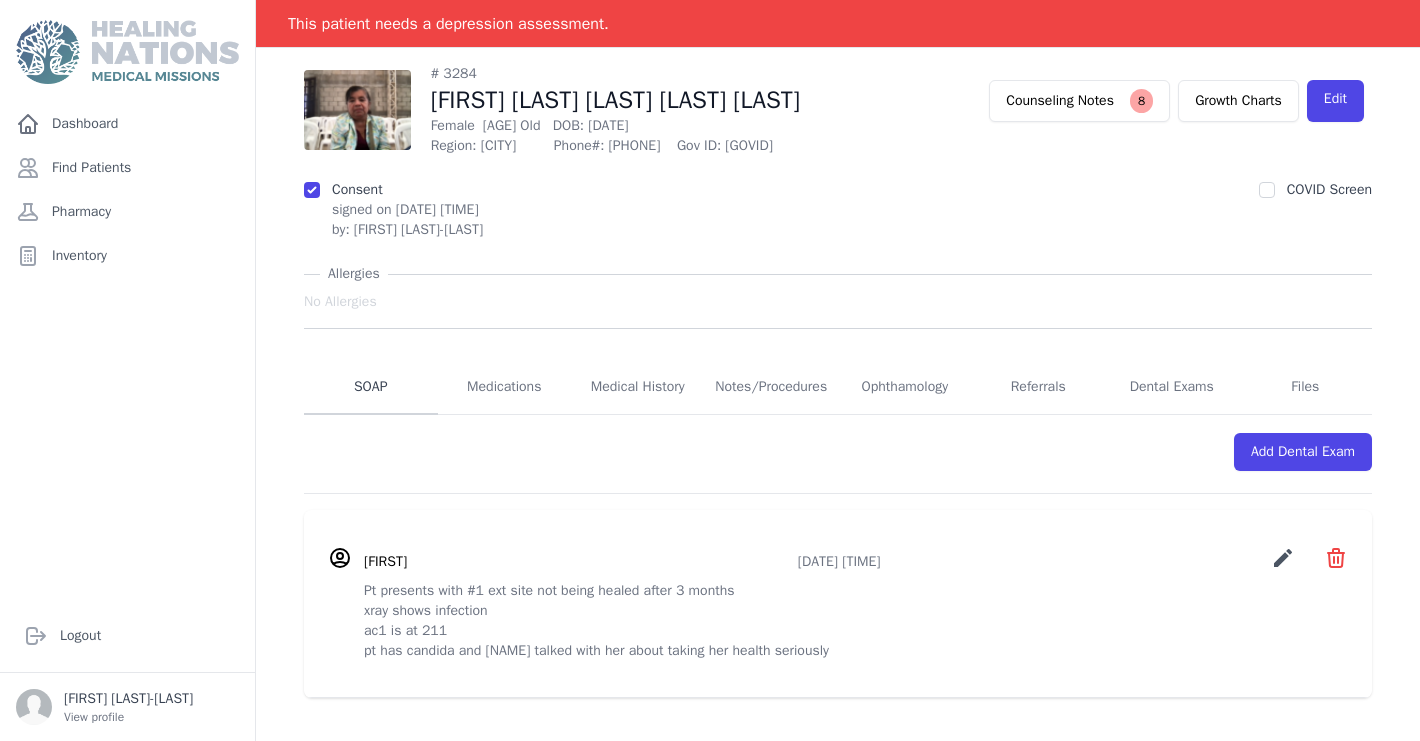 click on "SOAP" at bounding box center [371, 388] 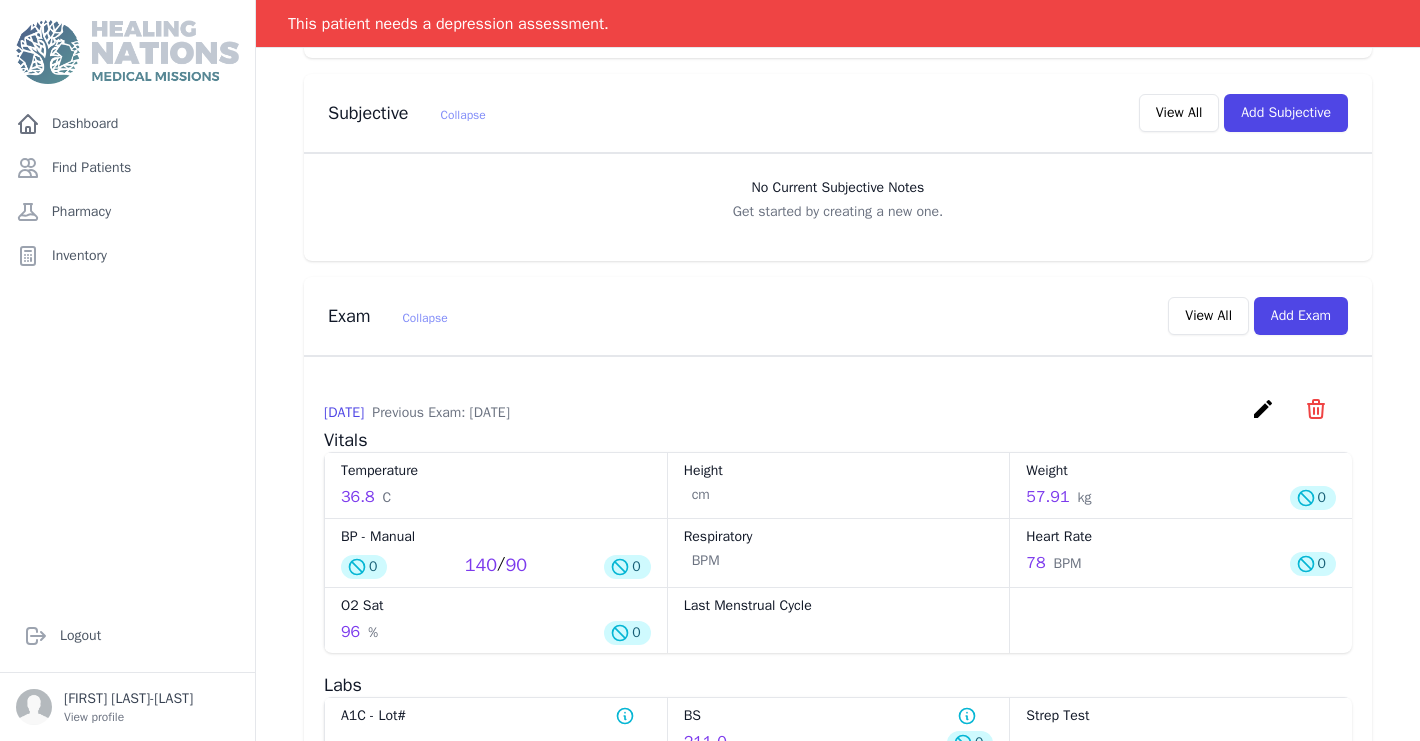 scroll, scrollTop: 0, scrollLeft: 0, axis: both 